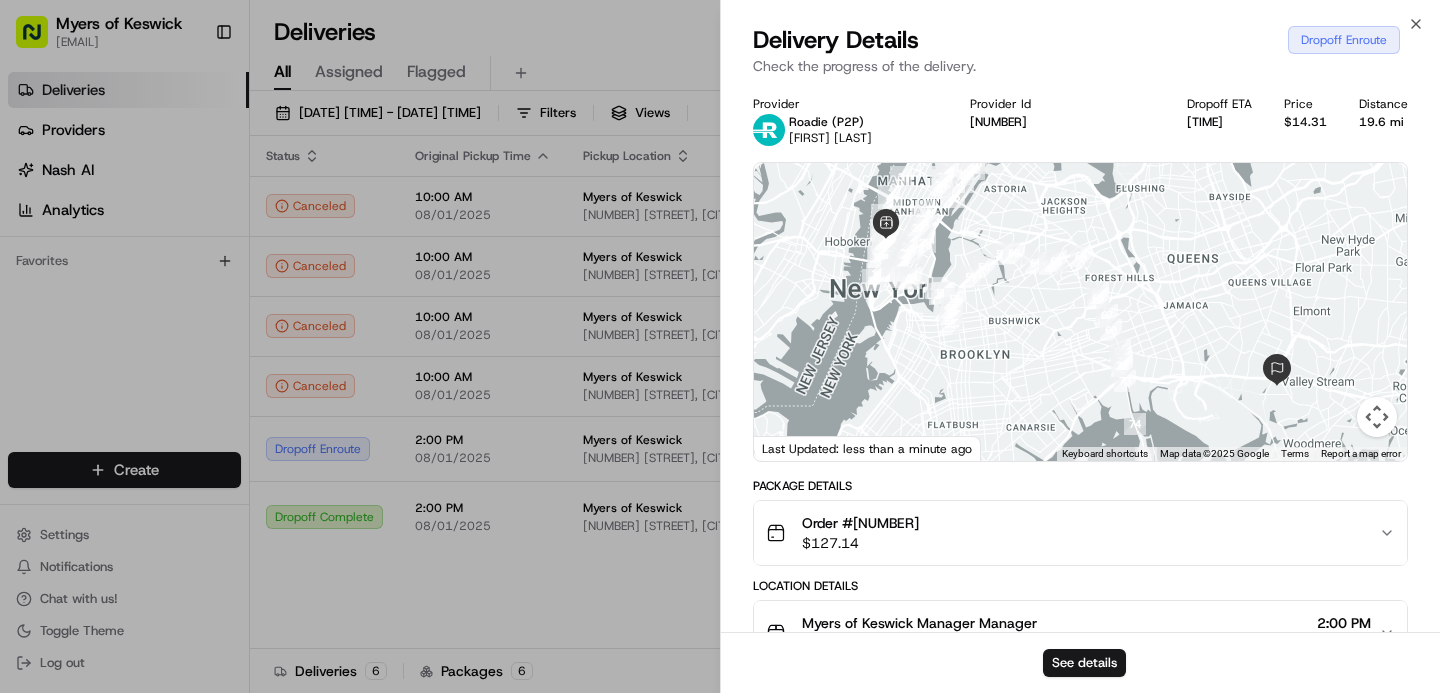 scroll, scrollTop: 0, scrollLeft: 0, axis: both 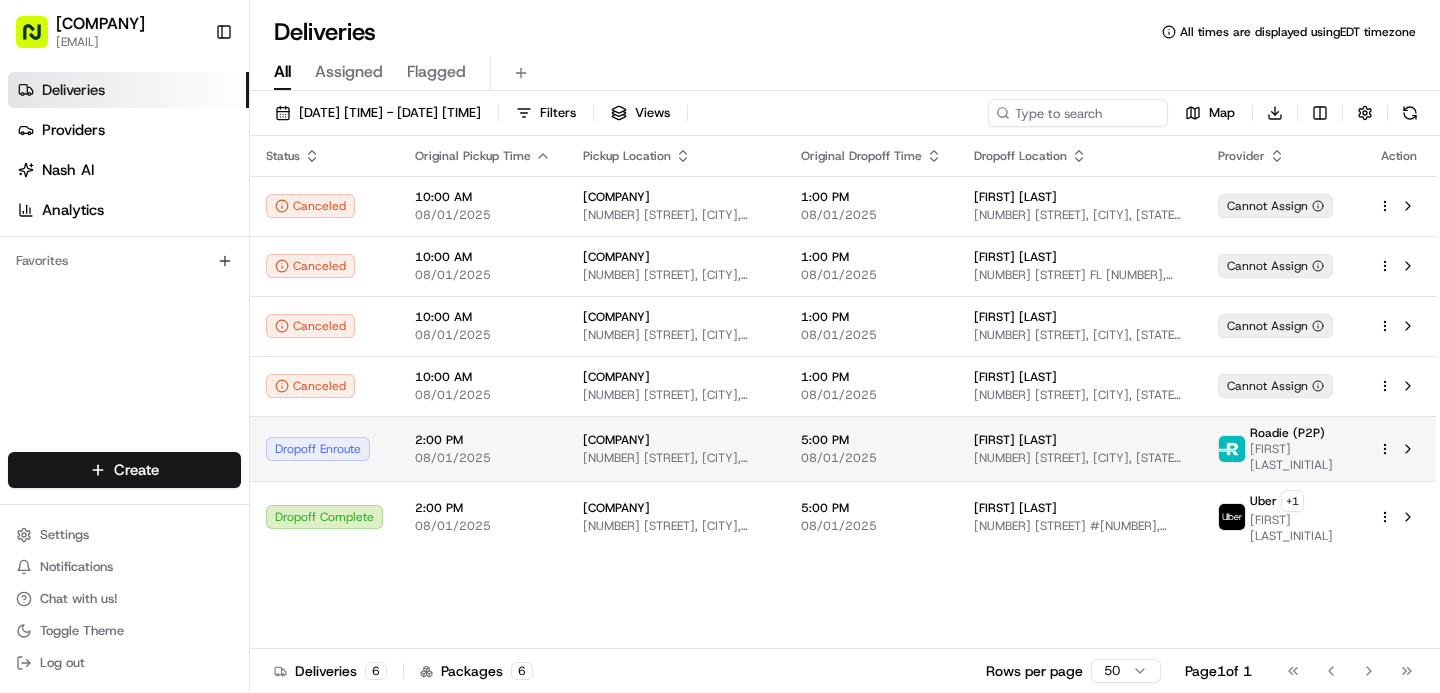 click on "Myers of Keswick" at bounding box center (676, 440) 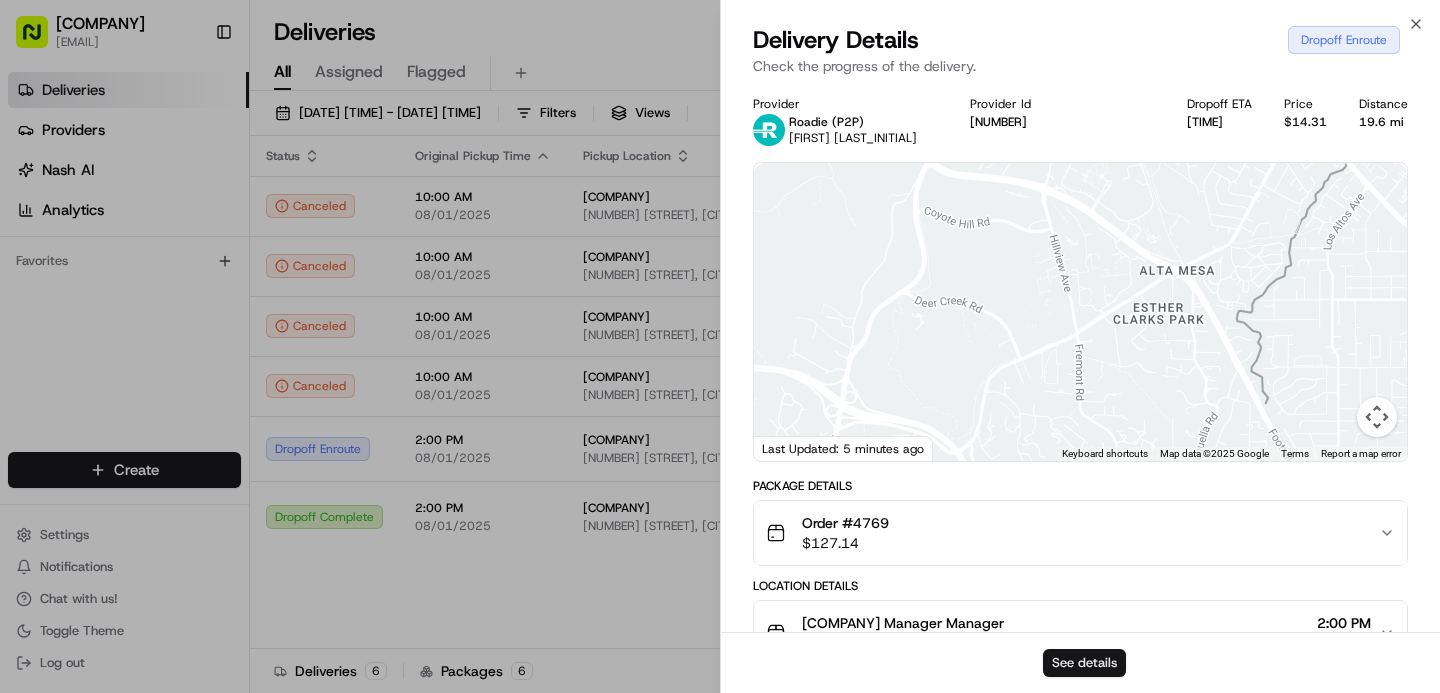 click on "See details" at bounding box center [1084, 663] 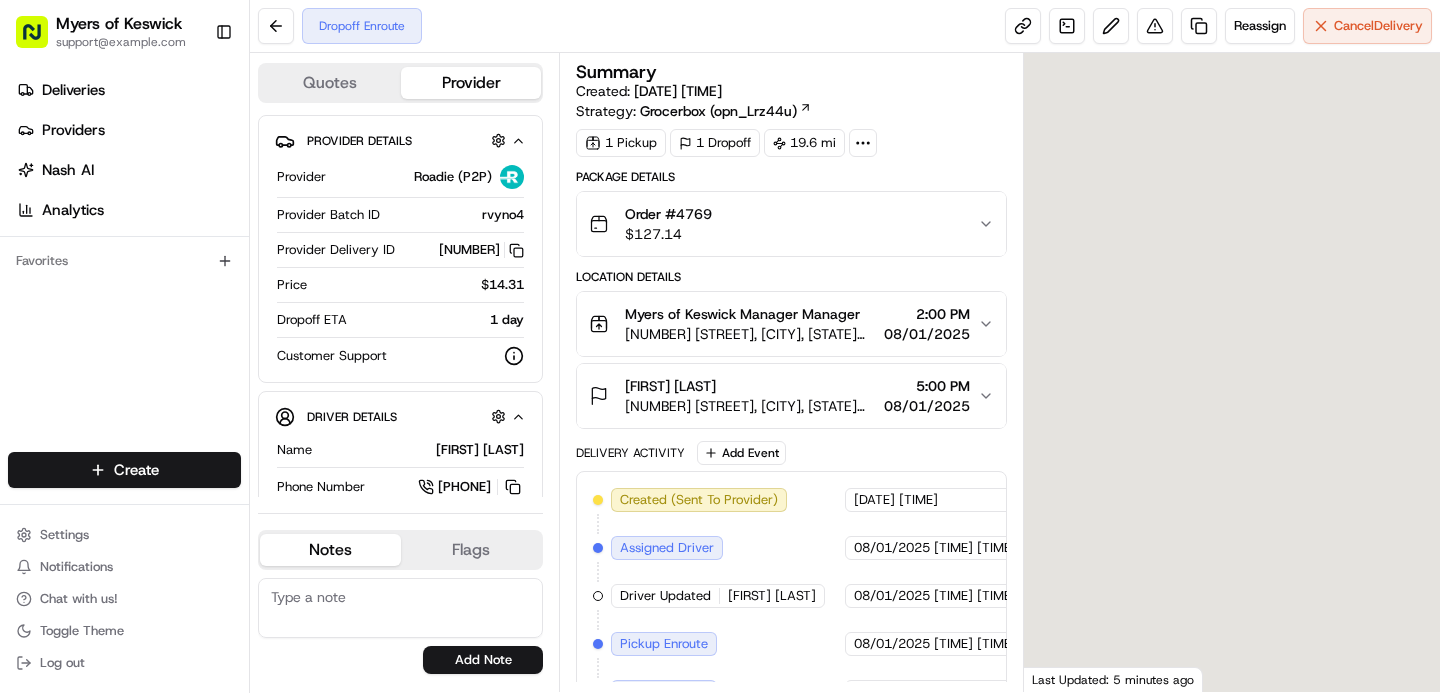 scroll, scrollTop: 0, scrollLeft: 0, axis: both 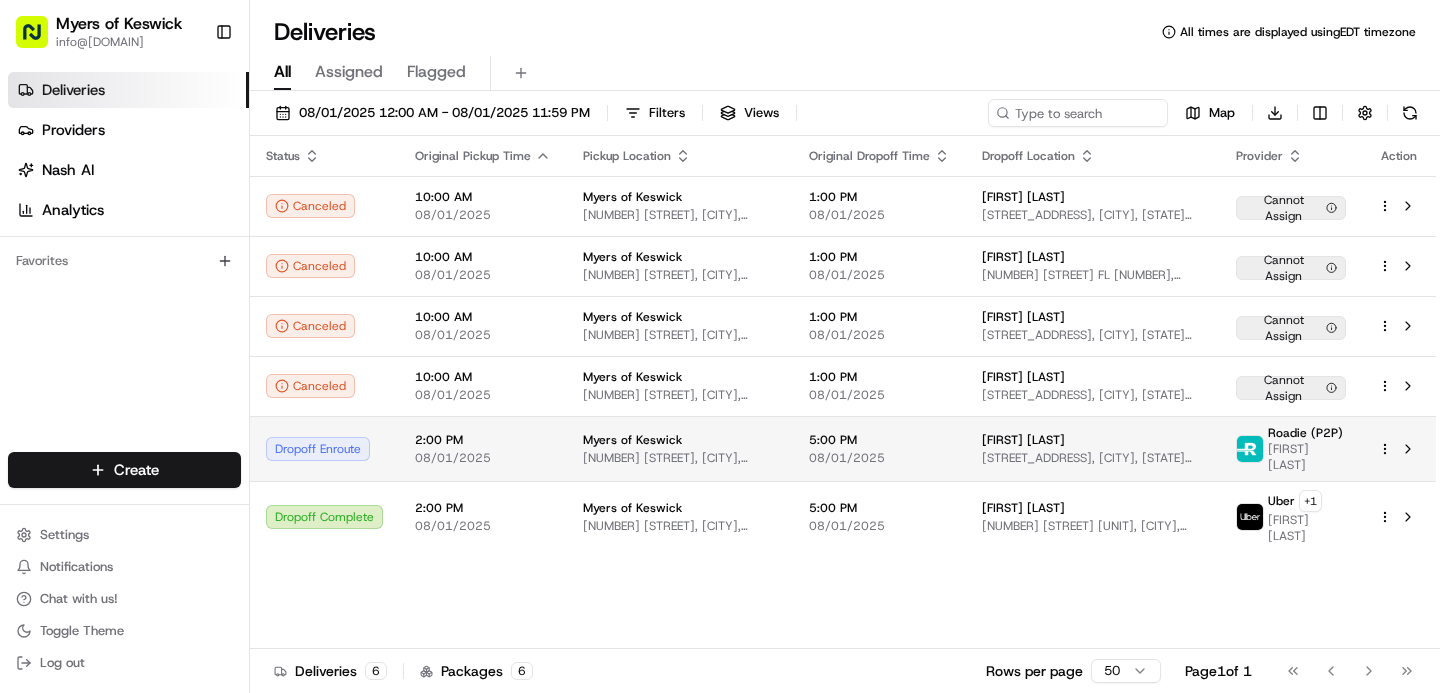 click on "2:00 PM" at bounding box center [483, 440] 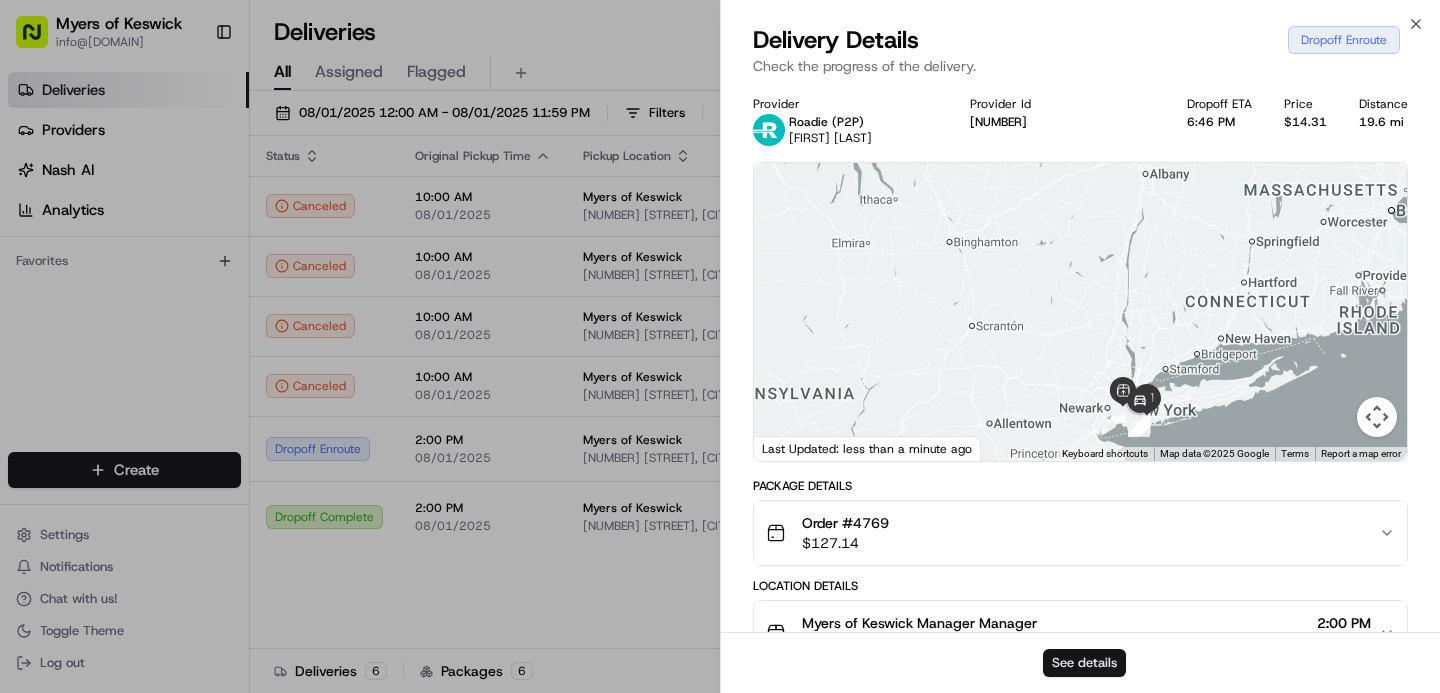 click on "See details" at bounding box center (1084, 663) 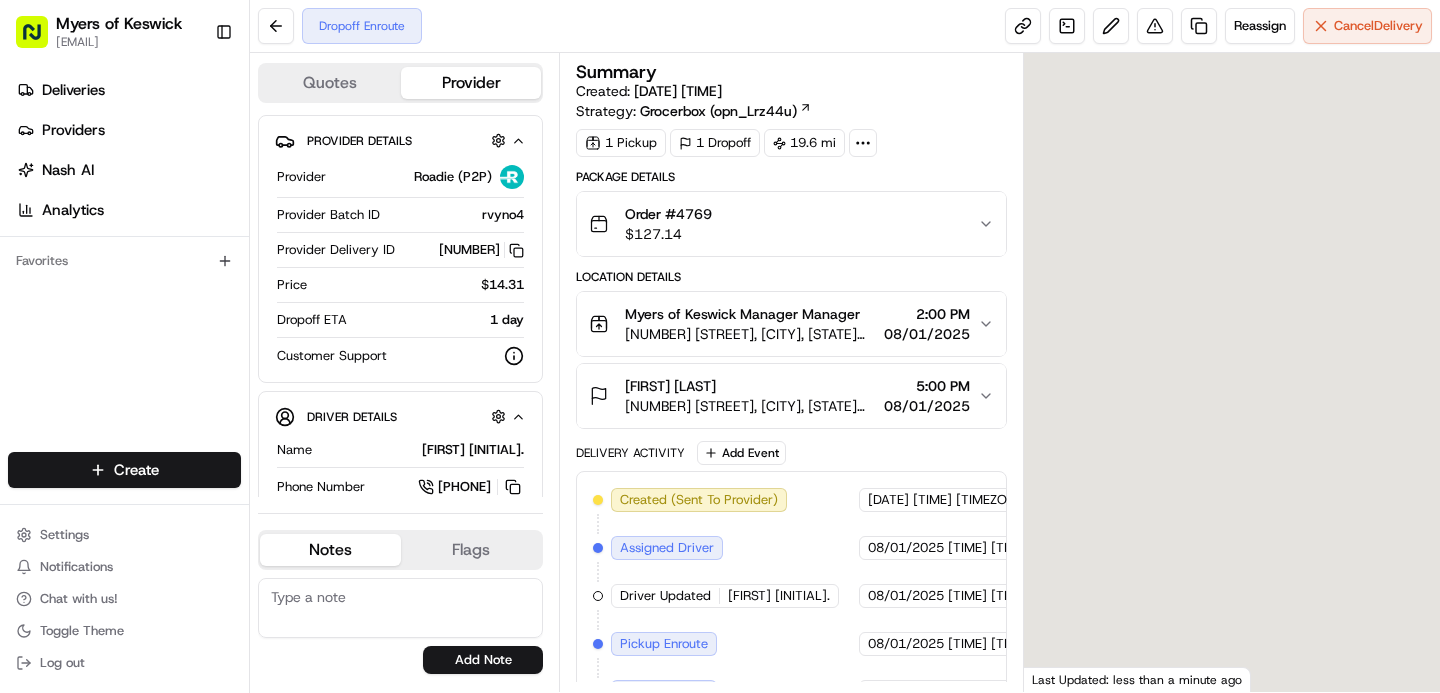 scroll, scrollTop: 0, scrollLeft: 0, axis: both 